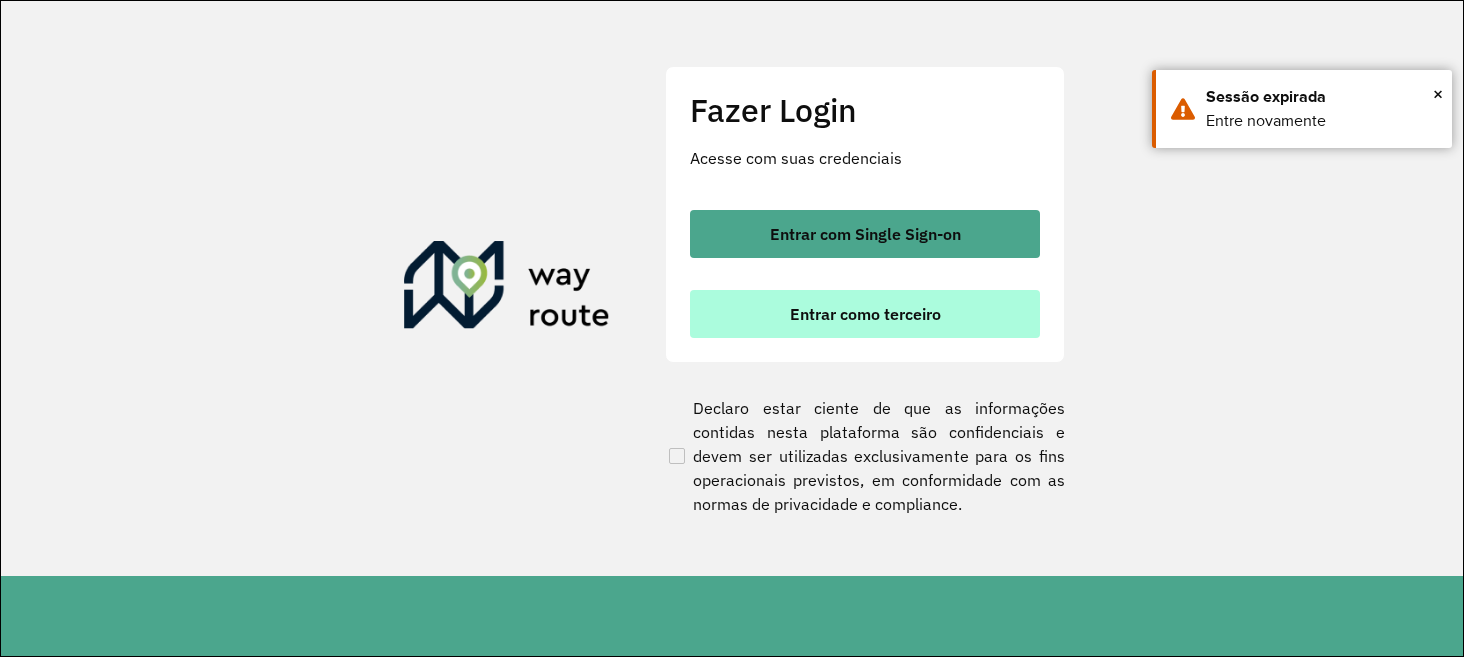 scroll, scrollTop: 0, scrollLeft: 0, axis: both 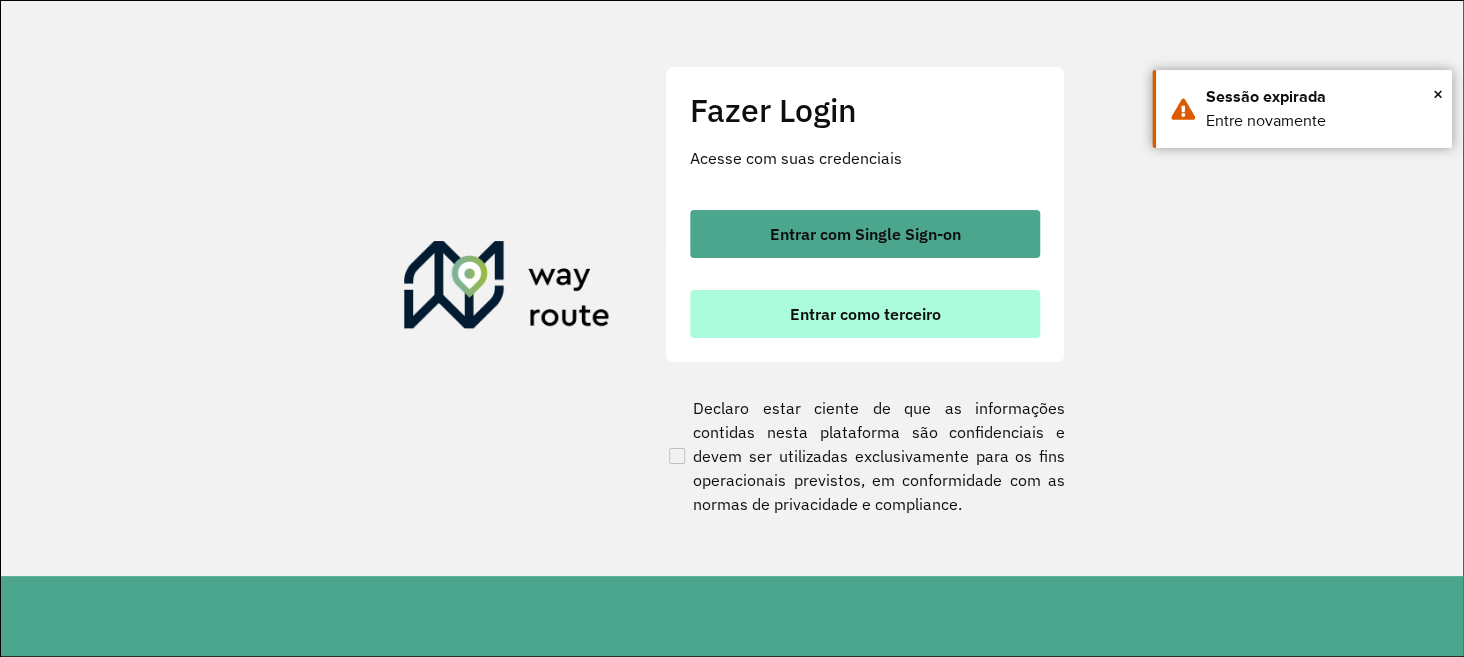 click on "Entrar como terceiro" at bounding box center [865, 314] 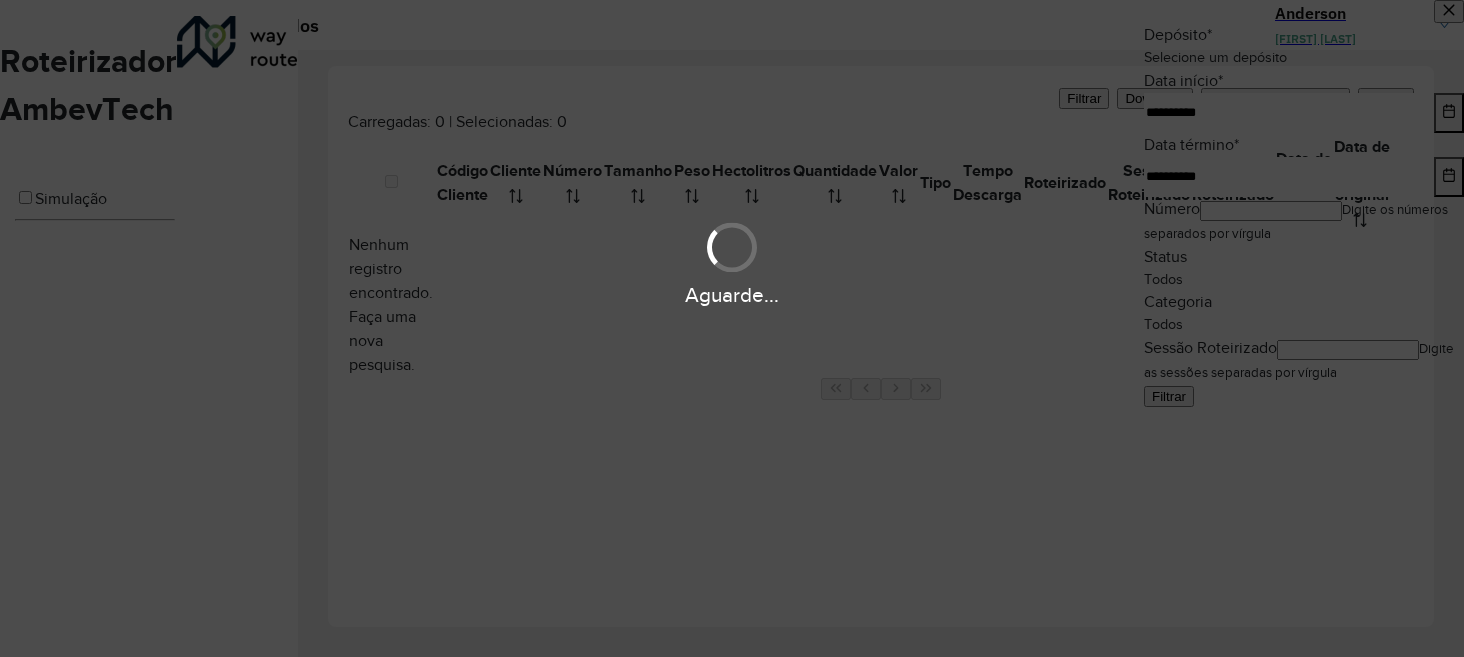 scroll, scrollTop: 0, scrollLeft: 0, axis: both 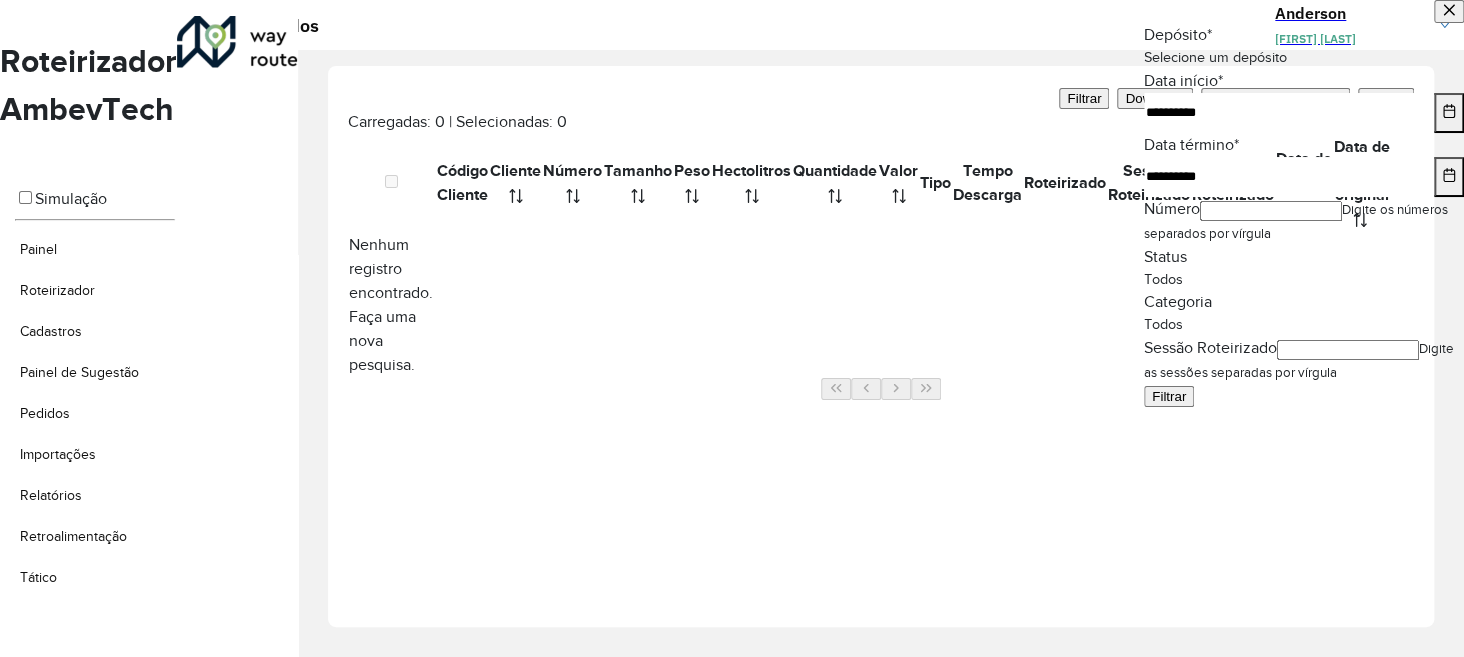 click 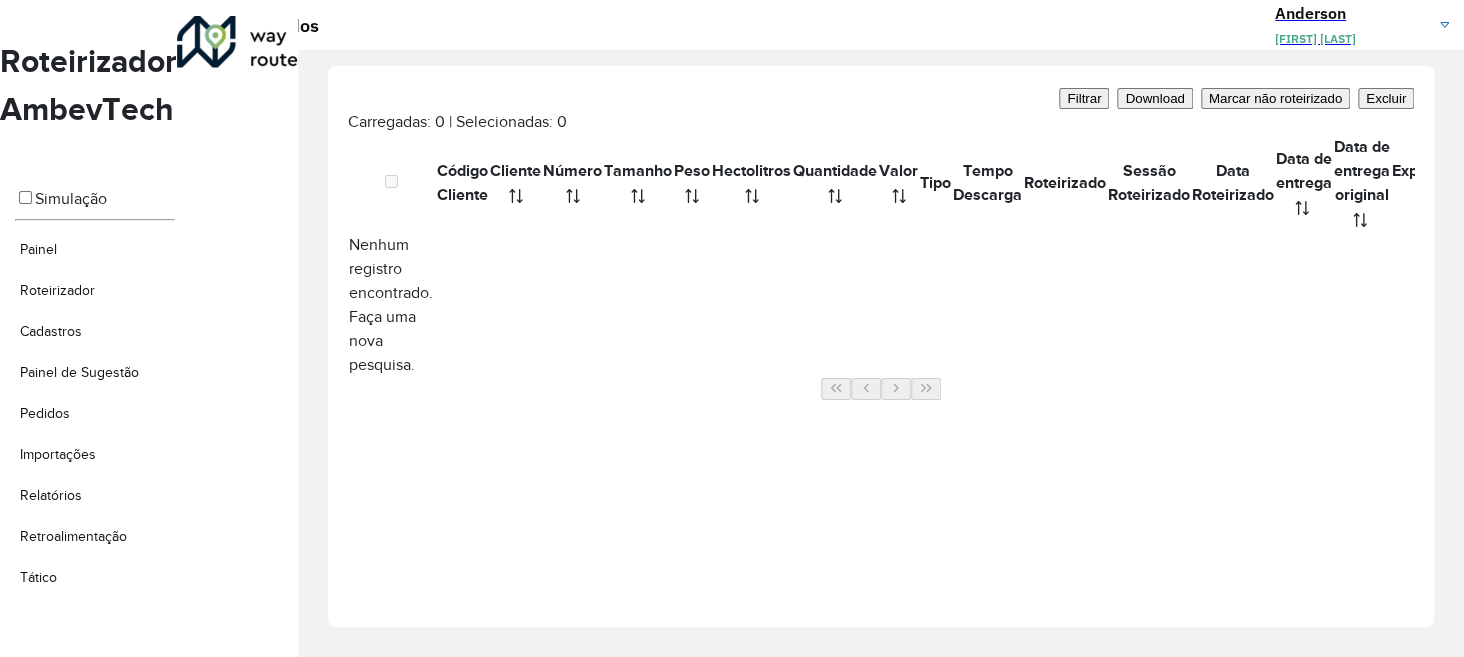 click on "Roteirizador AmbevTech" 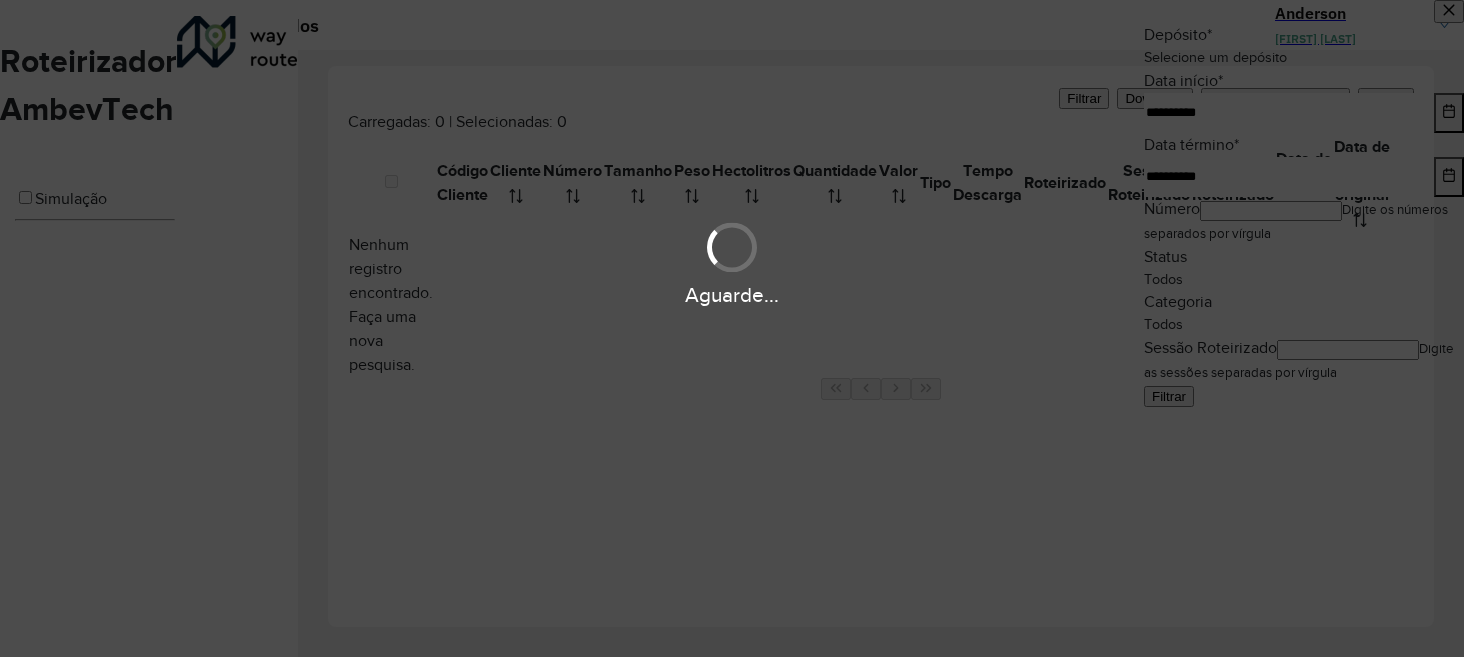 scroll, scrollTop: 0, scrollLeft: 0, axis: both 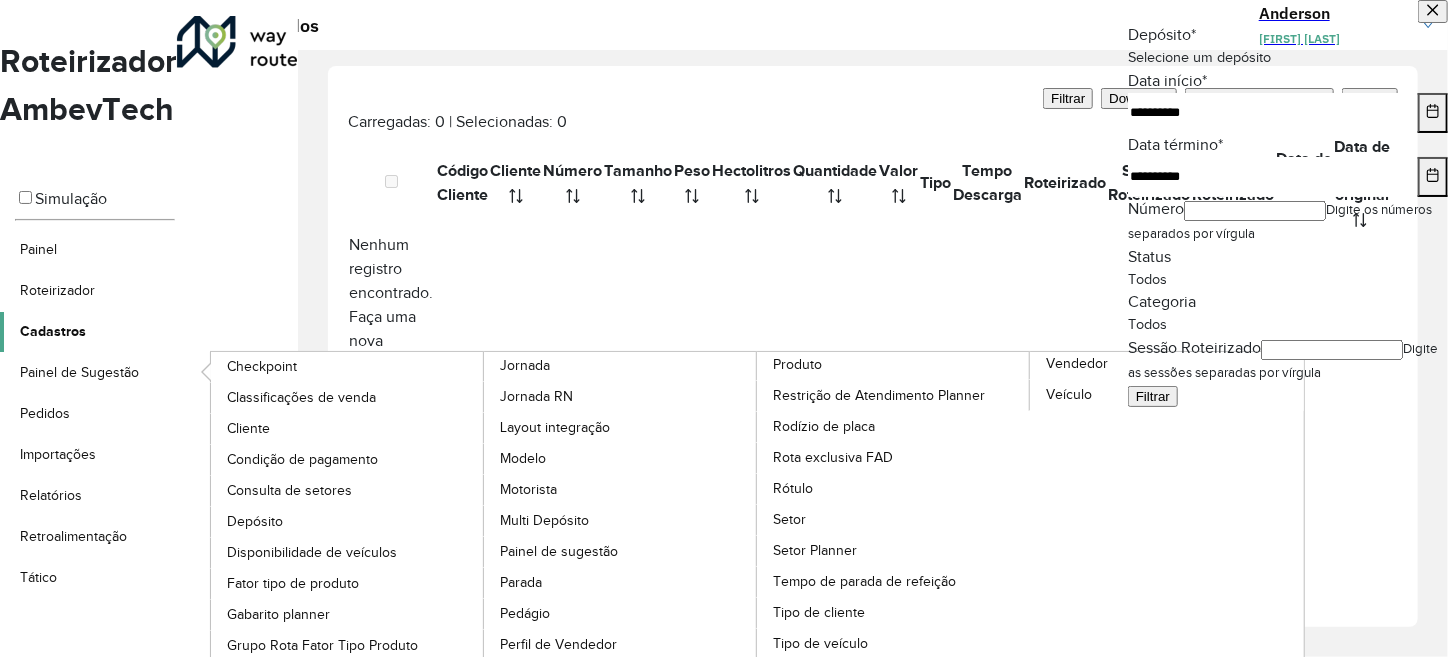 click on "Cadastros" 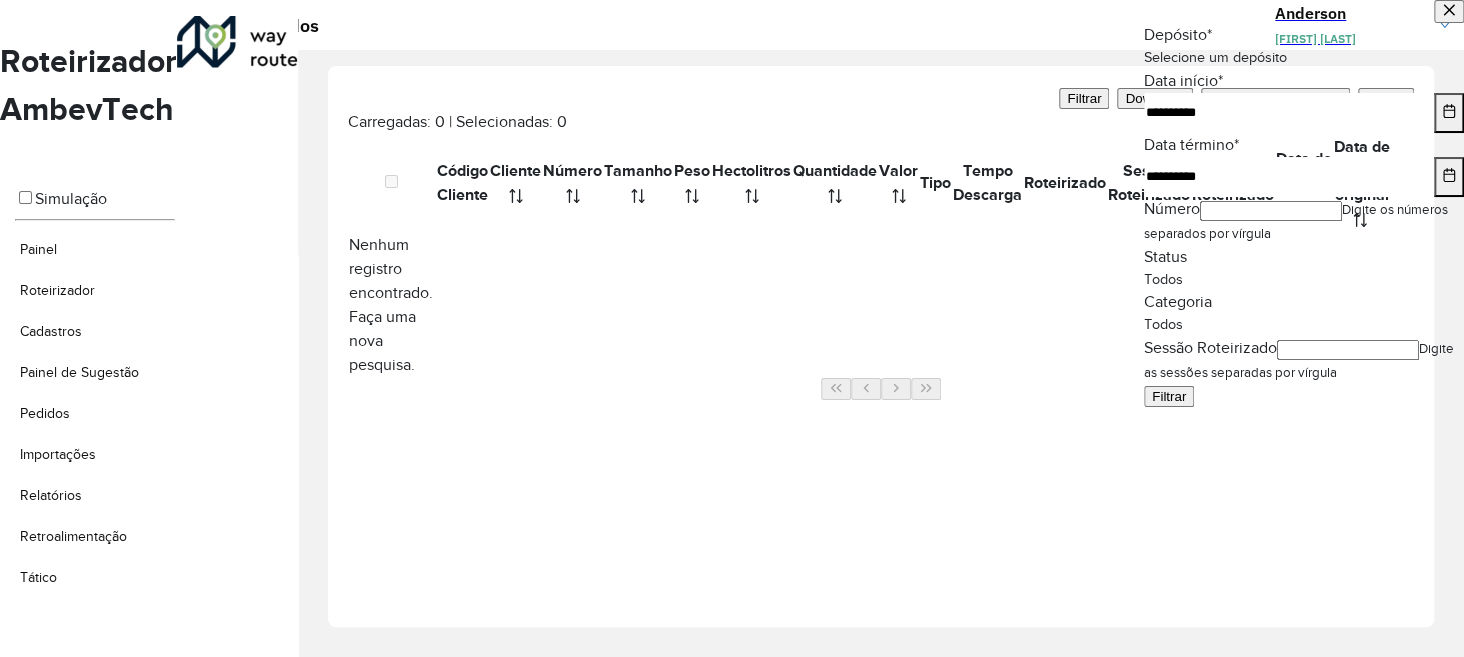 drag, startPoint x: 321, startPoint y: 332, endPoint x: 314, endPoint y: 423, distance: 91.26884 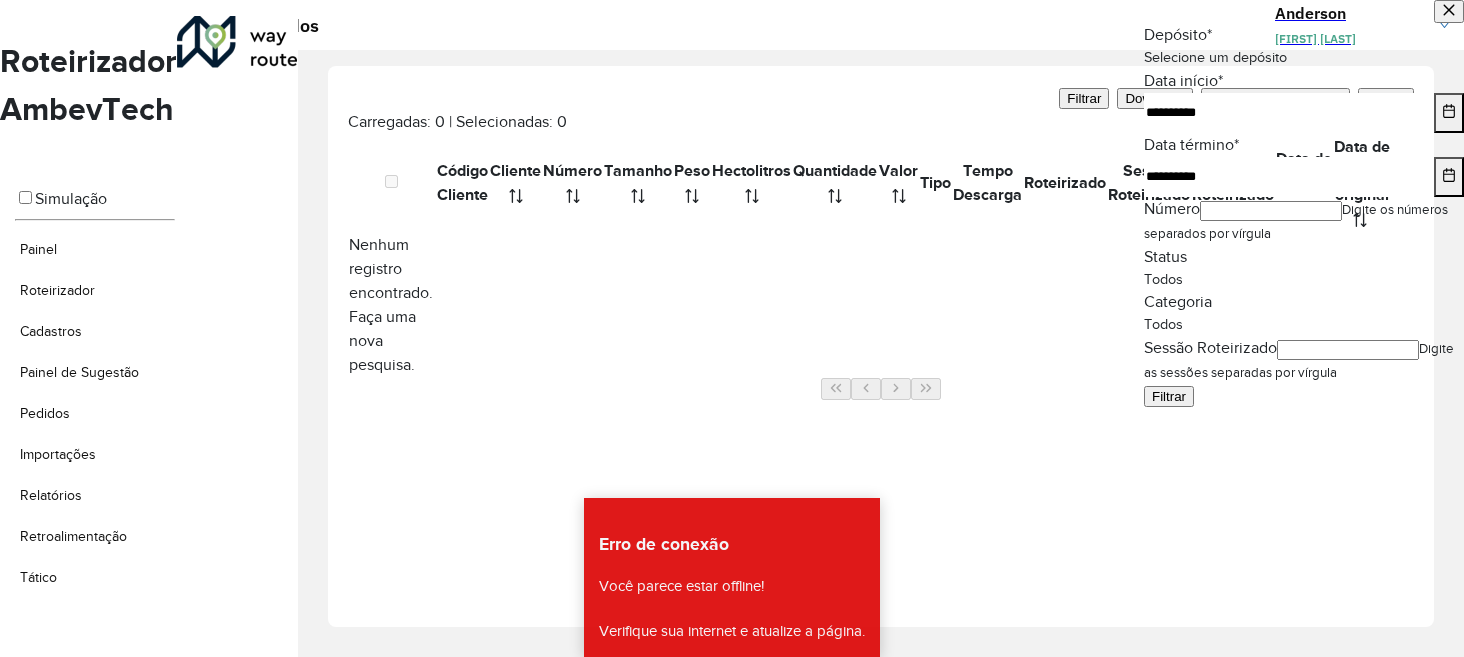 scroll, scrollTop: 0, scrollLeft: 0, axis: both 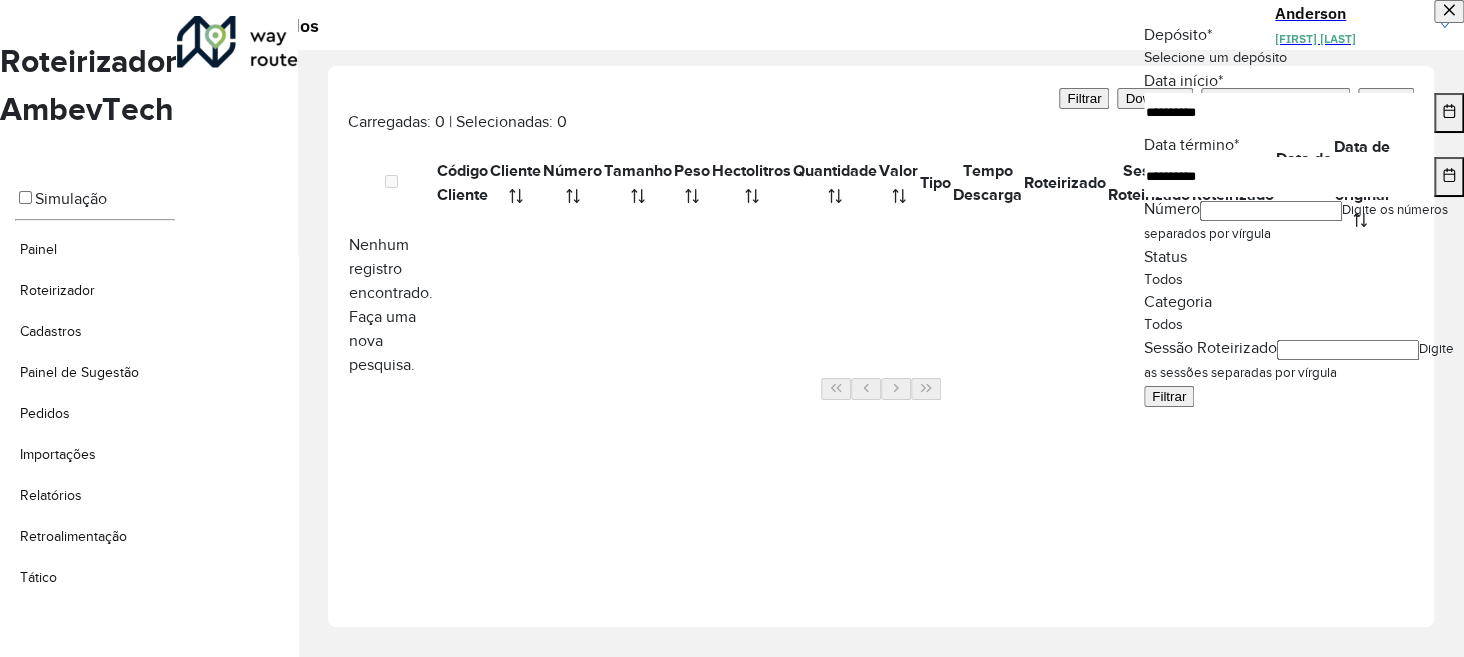 click on "Simulação" 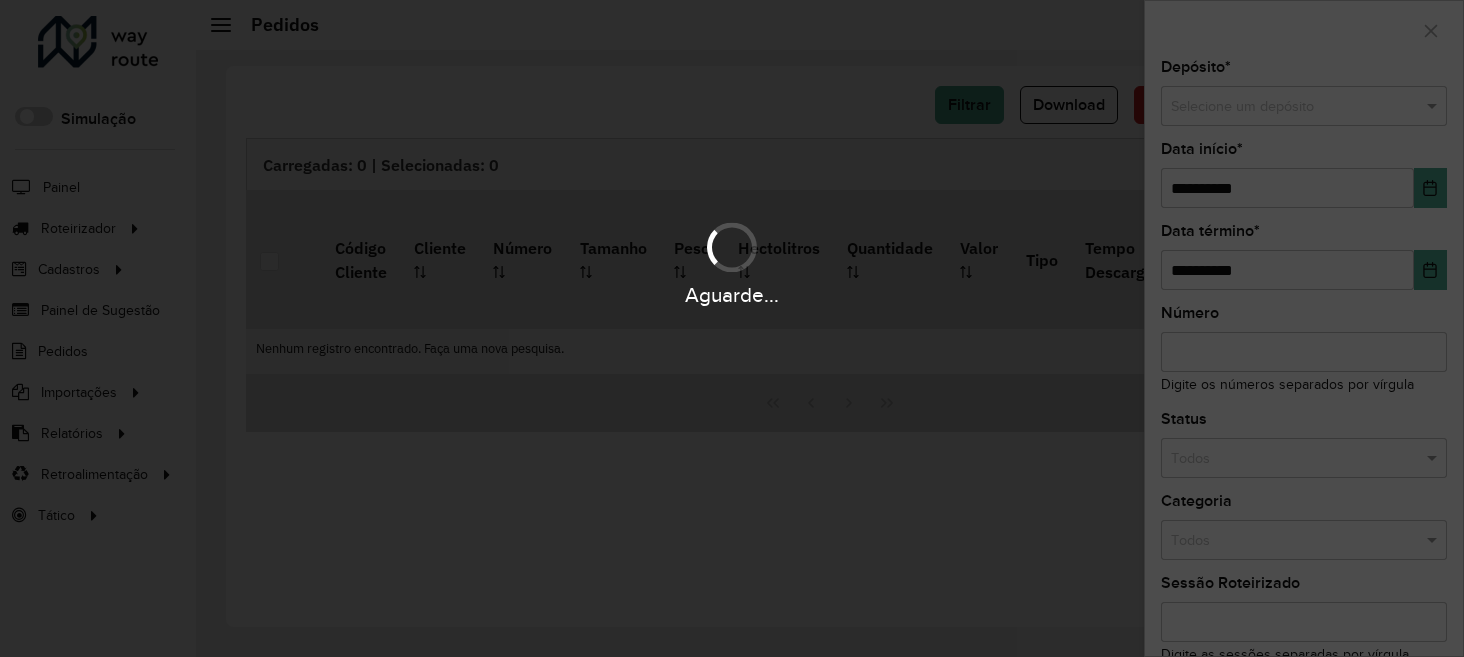 scroll, scrollTop: 0, scrollLeft: 0, axis: both 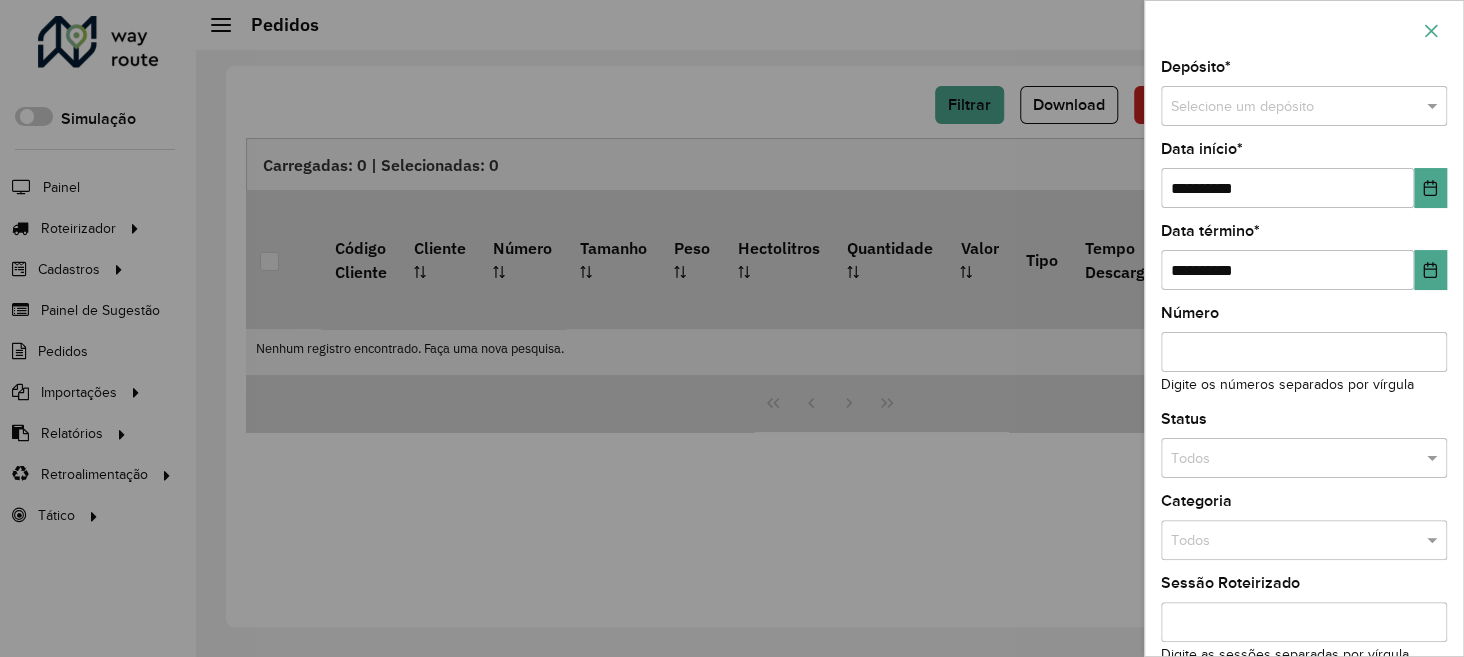 click 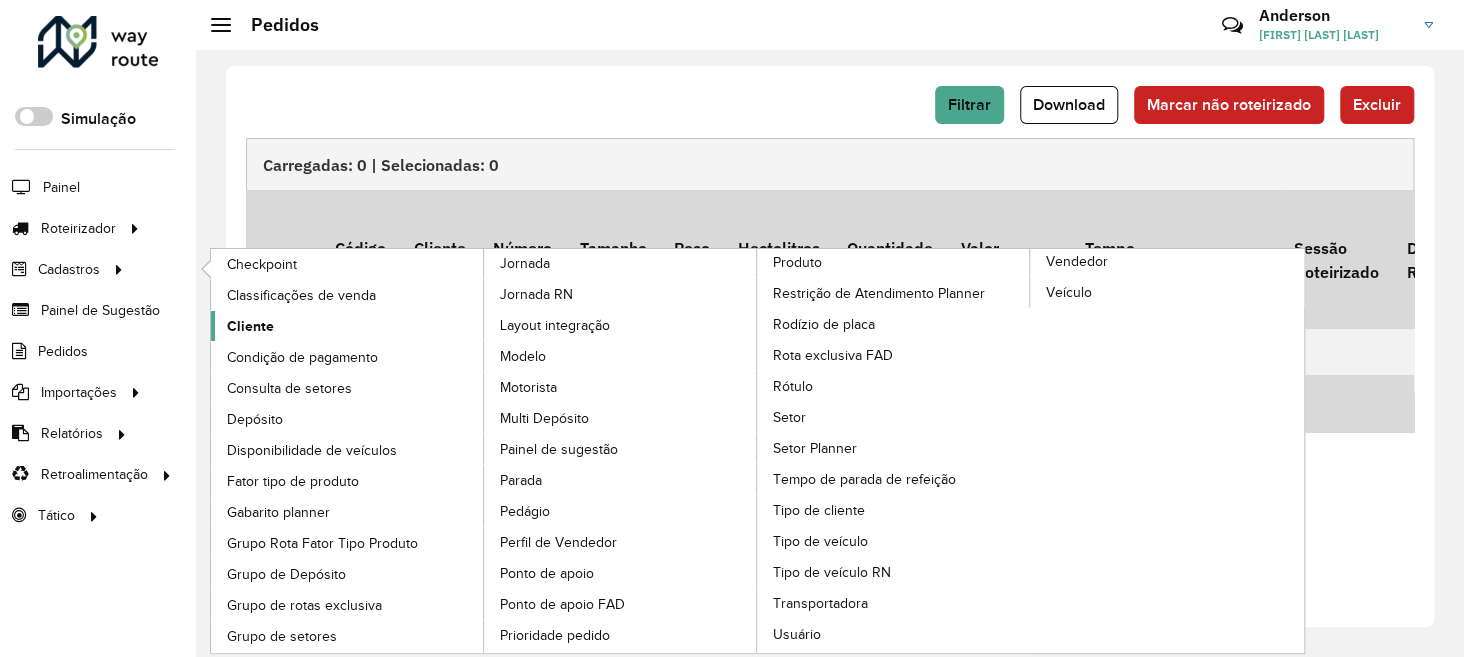 click on "Cliente" 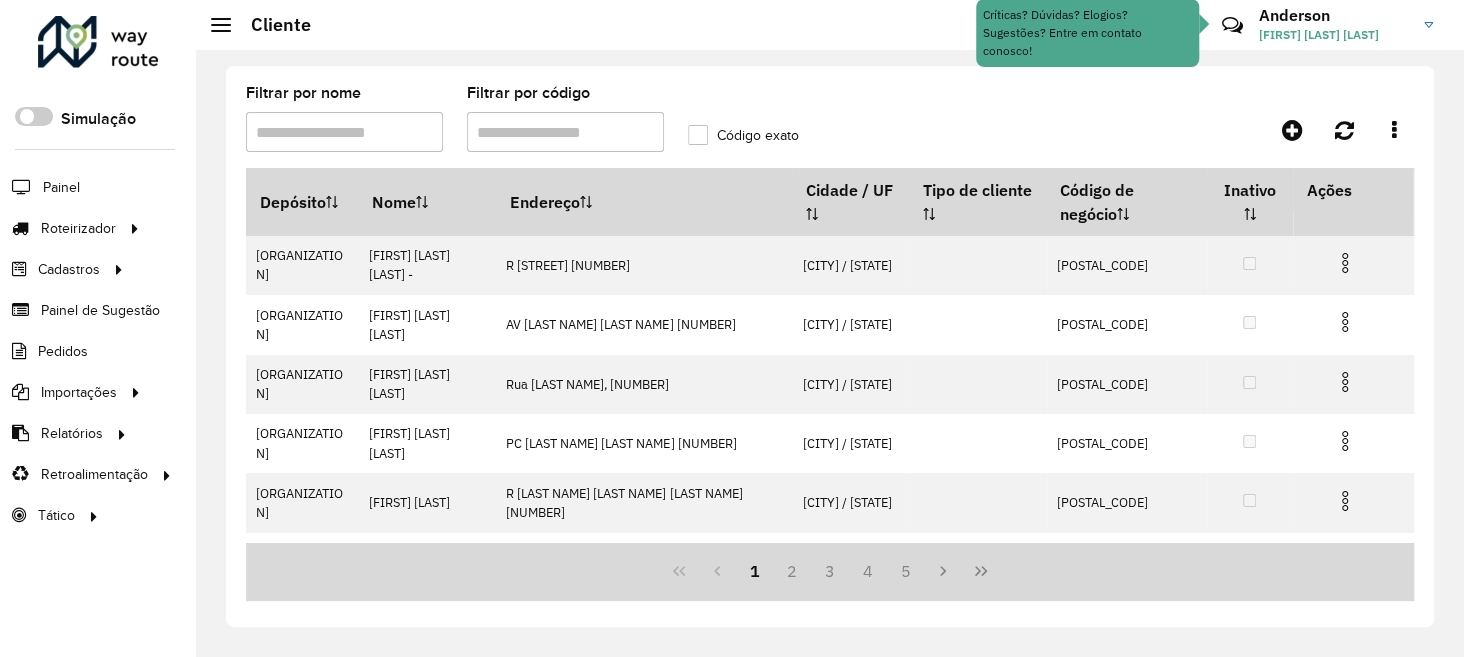click on "Filtrar por código" at bounding box center [565, 132] 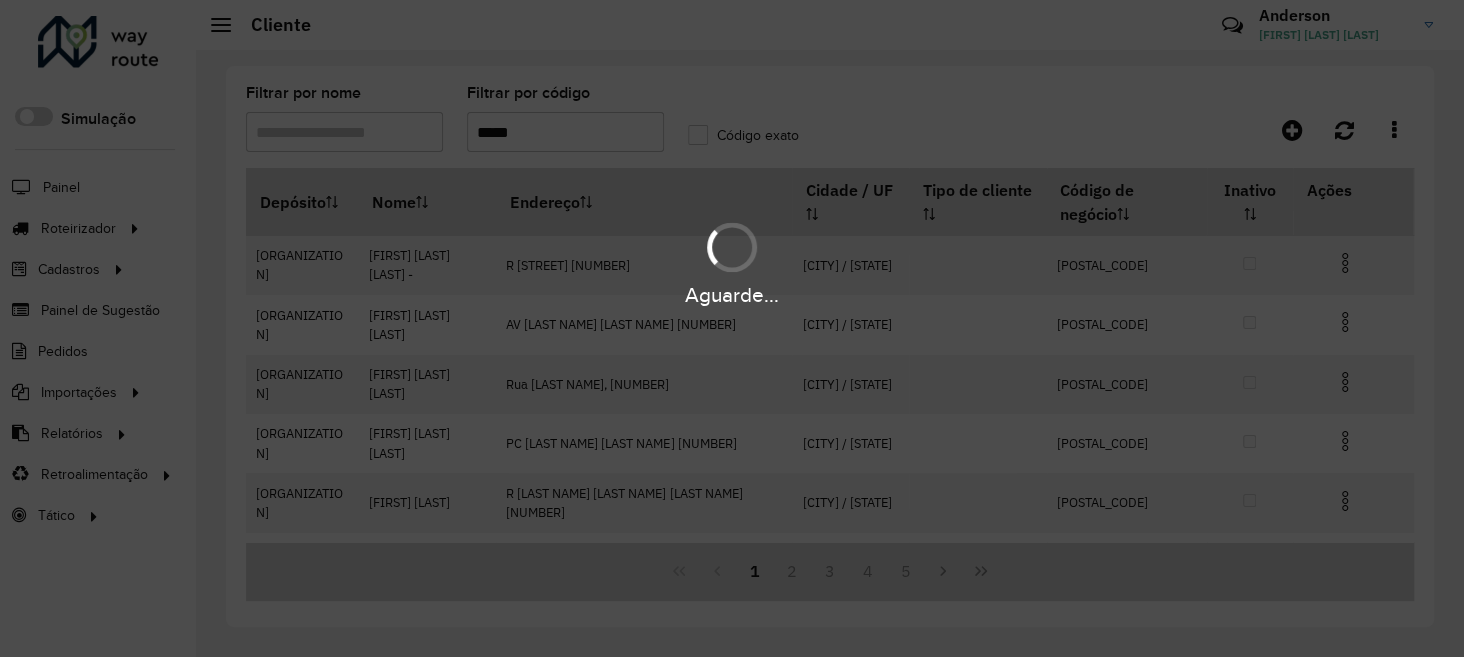 type on "*****" 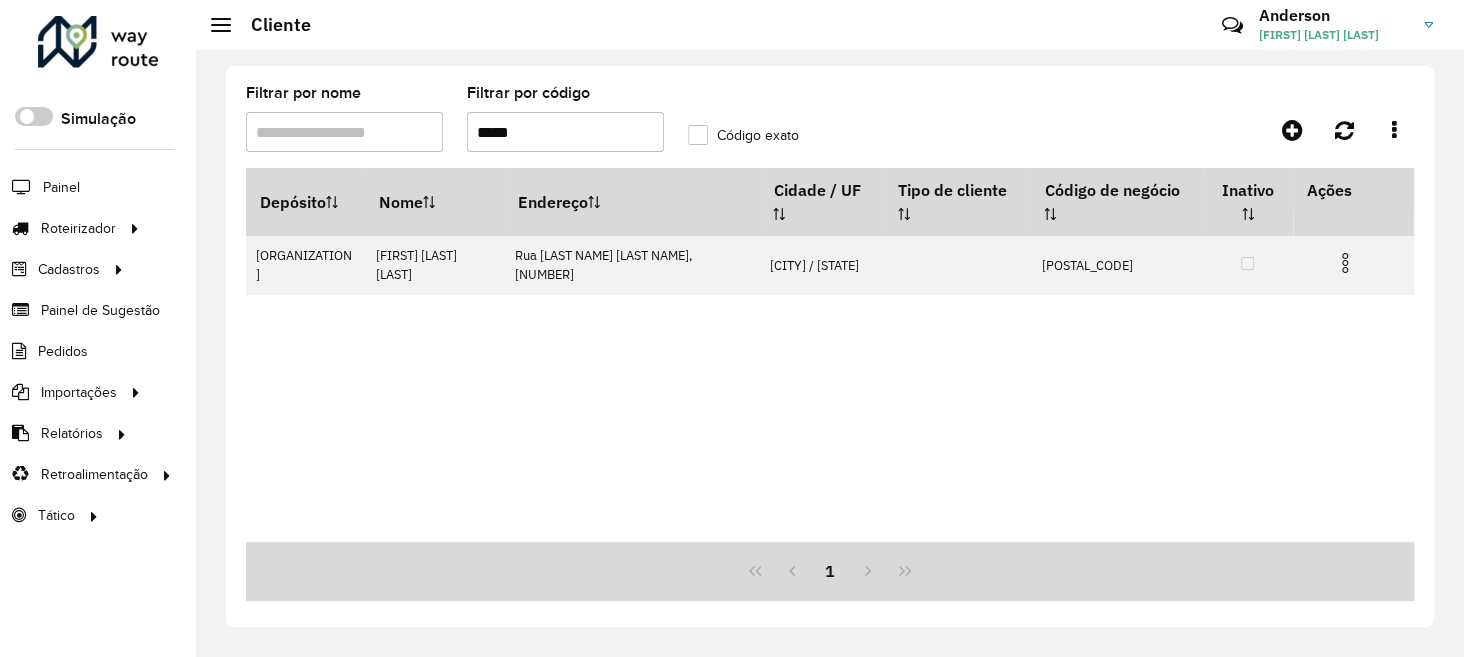 click on "*****" at bounding box center [565, 132] 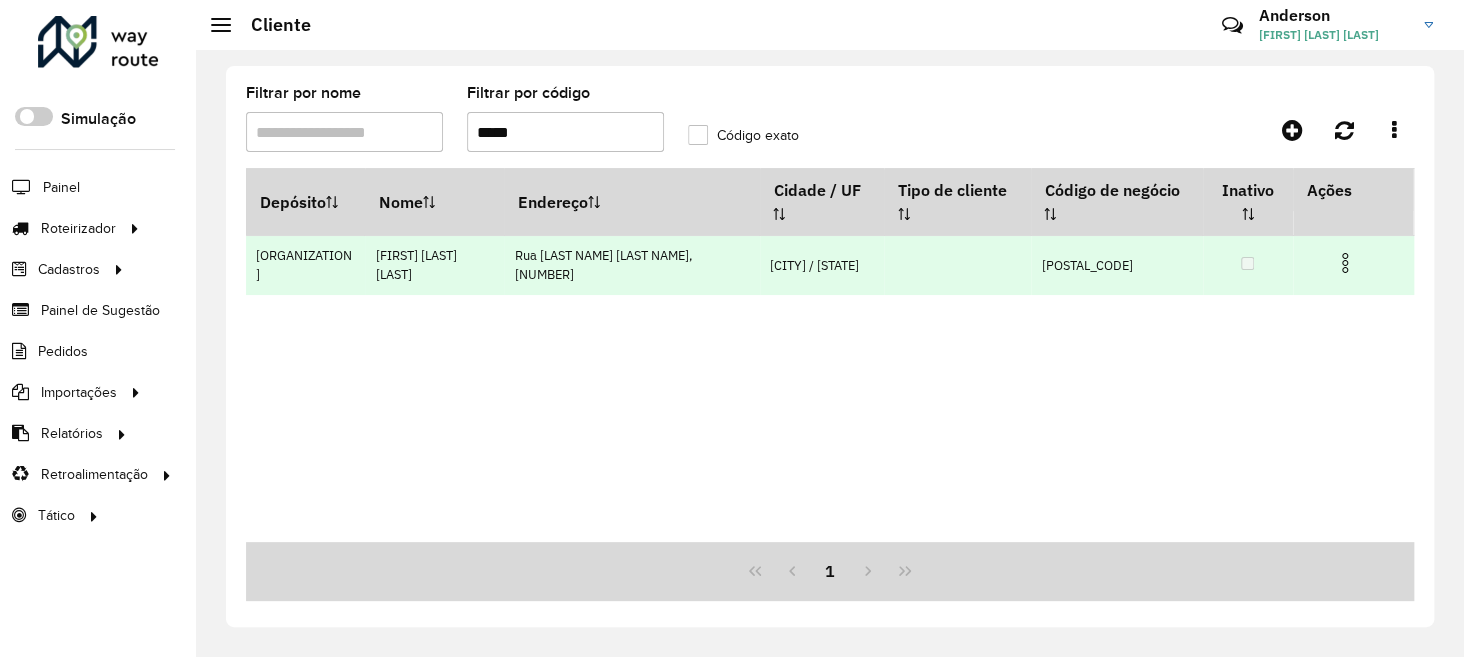 click at bounding box center [1345, 263] 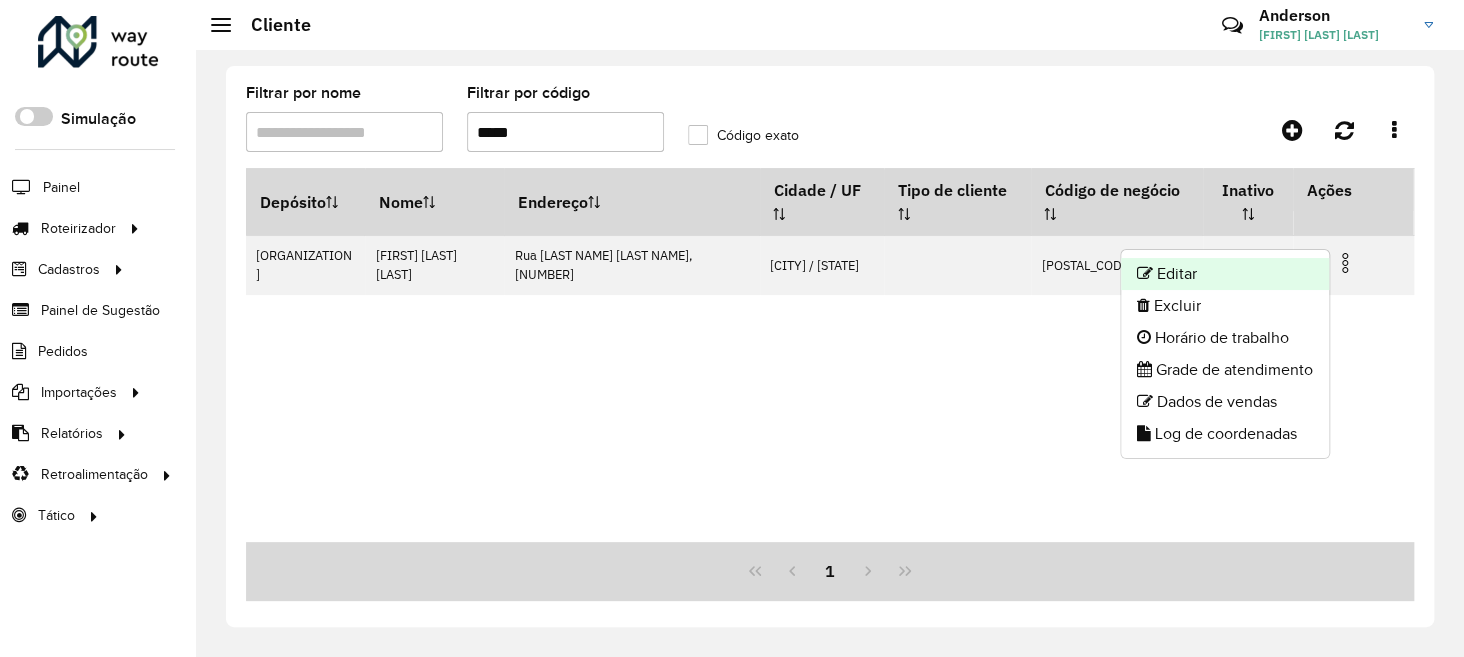 click on "Editar" 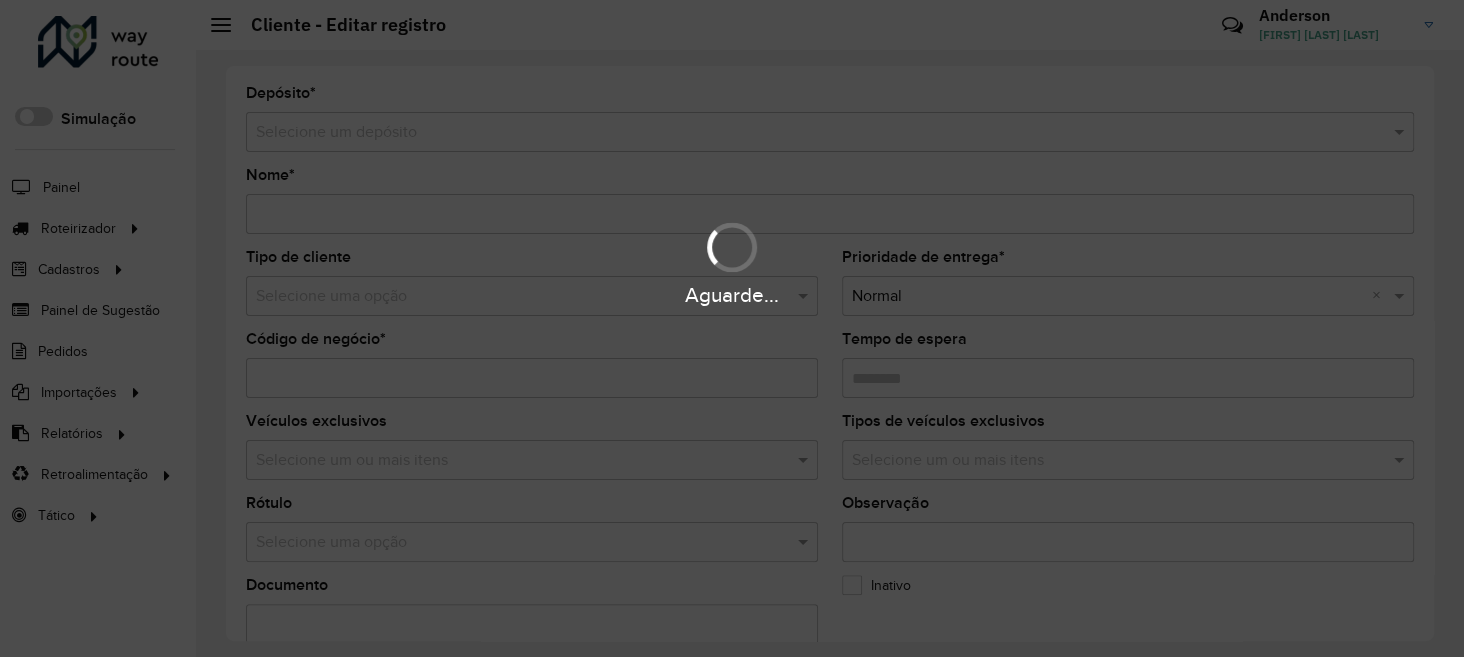 type on "**********" 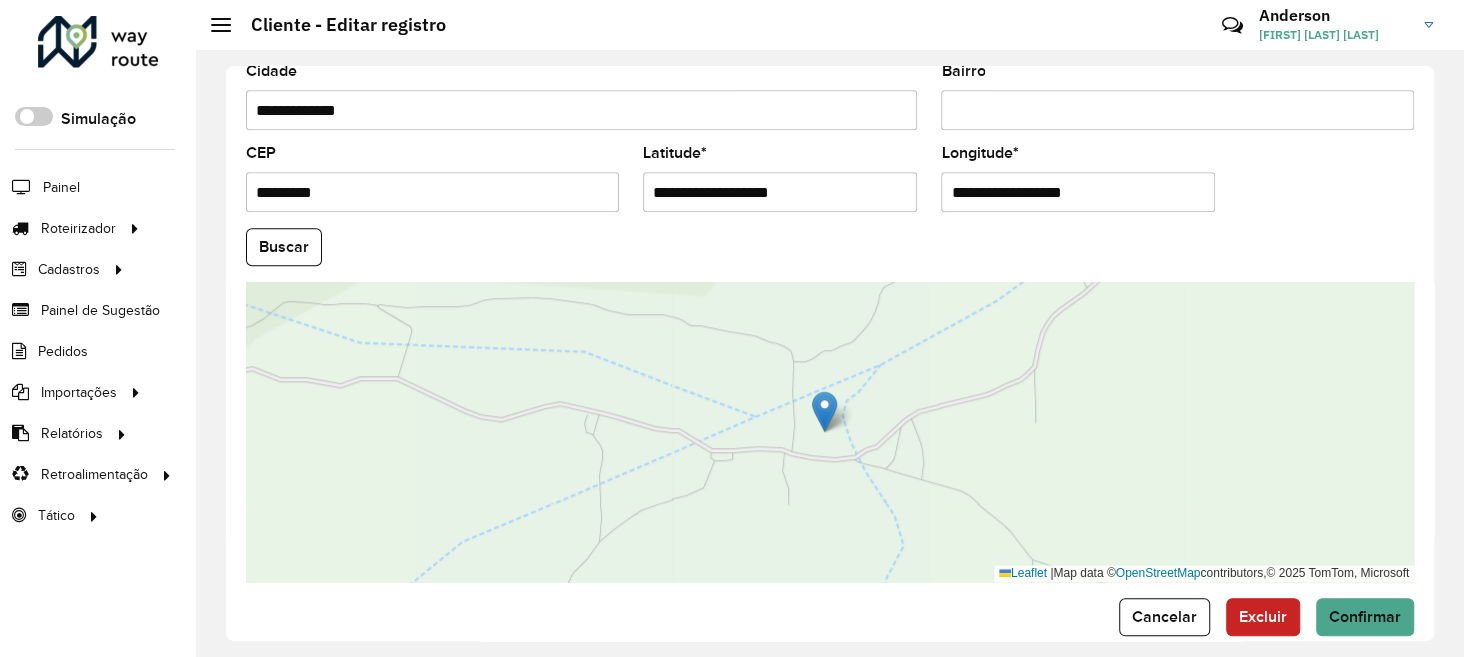 scroll, scrollTop: 823, scrollLeft: 0, axis: vertical 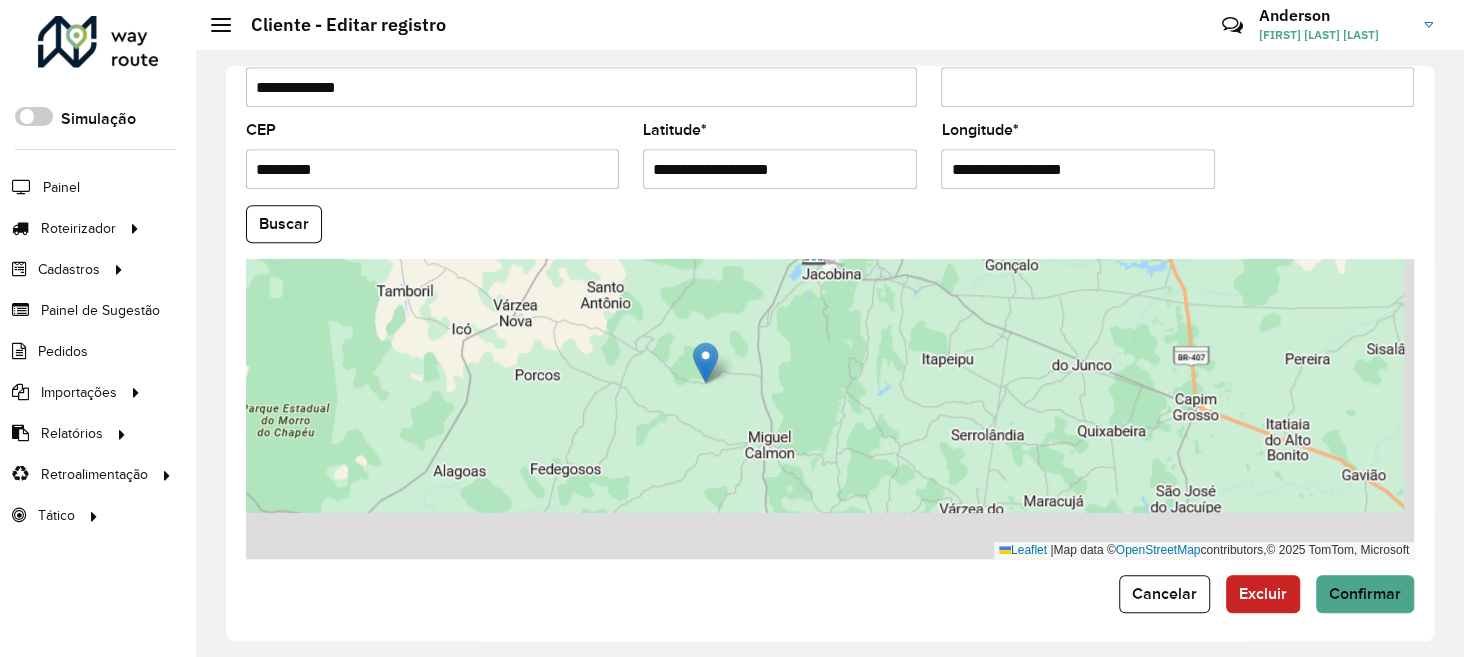 drag, startPoint x: 846, startPoint y: 475, endPoint x: 728, endPoint y: 391, distance: 144.84474 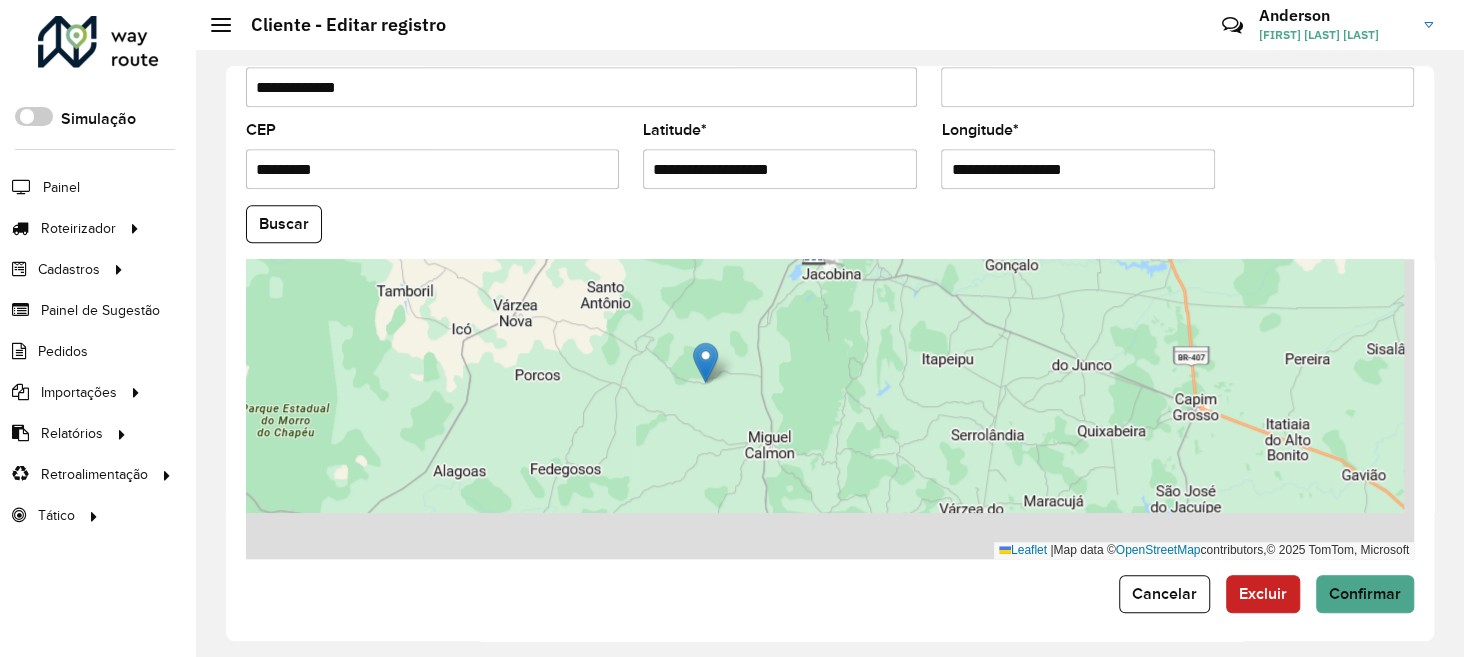 click on "Leaflet   |  Map data ©  OpenStreetMap  contributors,© 2025 TomTom, Microsoft" at bounding box center (830, 409) 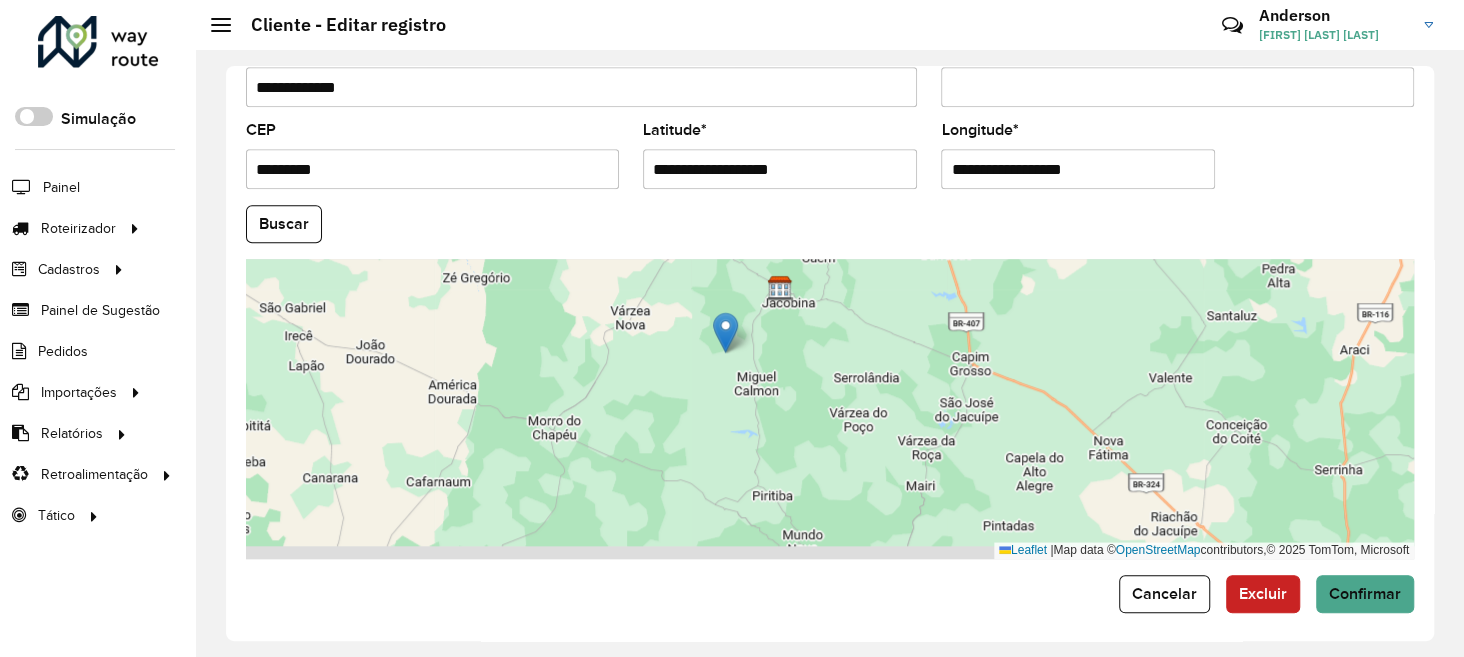 drag, startPoint x: 746, startPoint y: 467, endPoint x: 757, endPoint y: 413, distance: 55.108982 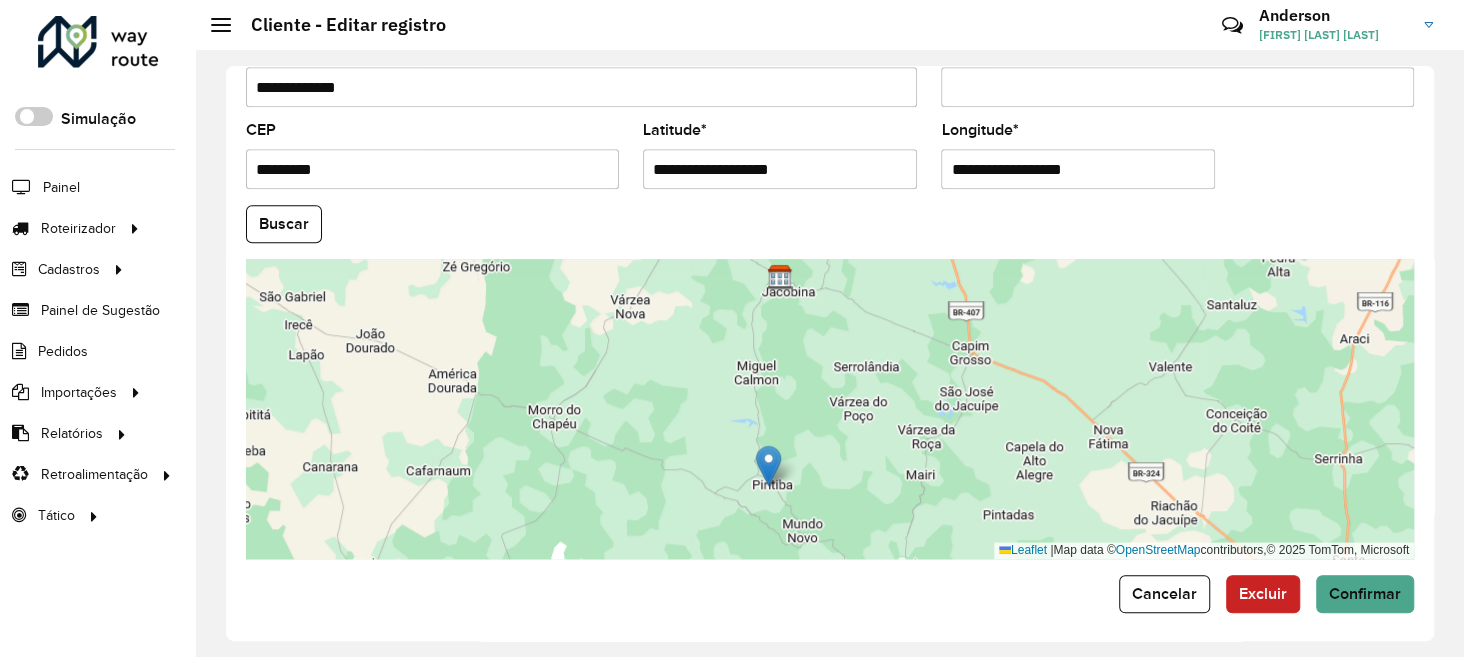 drag, startPoint x: 726, startPoint y: 311, endPoint x: 769, endPoint y: 453, distance: 148.36778 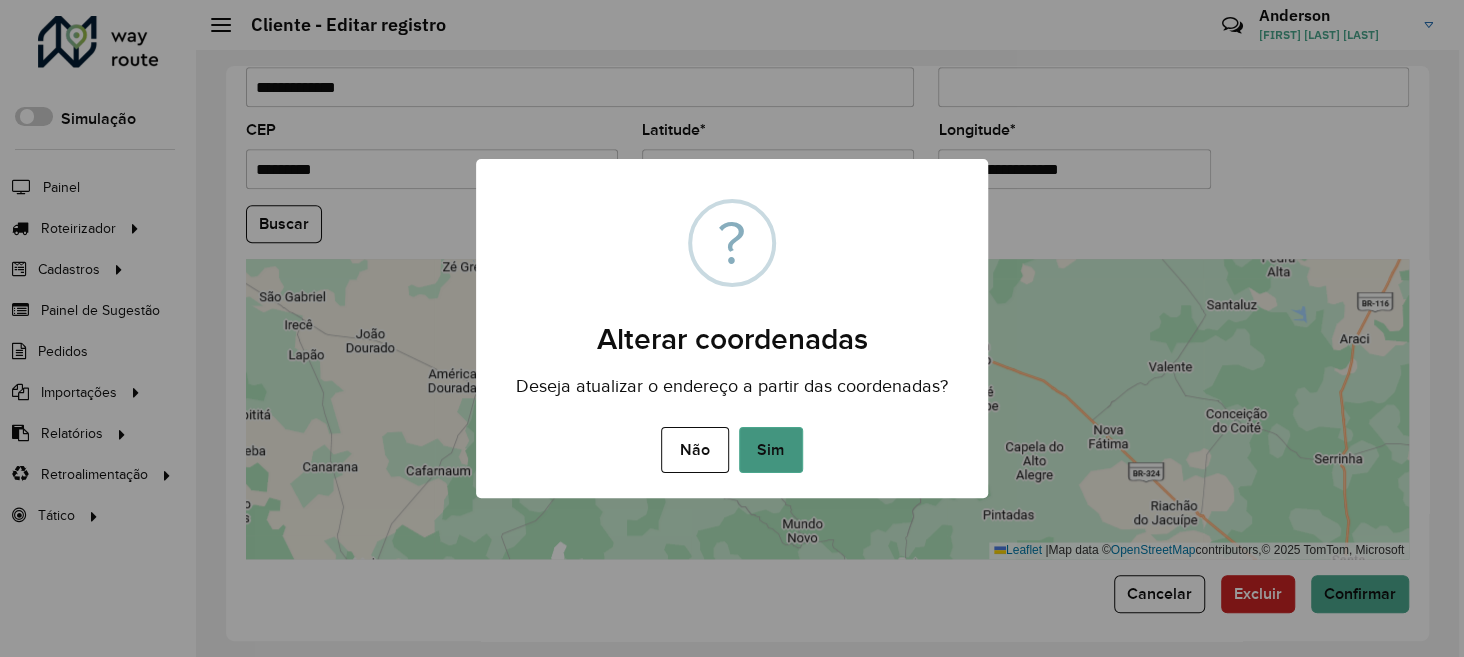 click on "Sim" at bounding box center (771, 450) 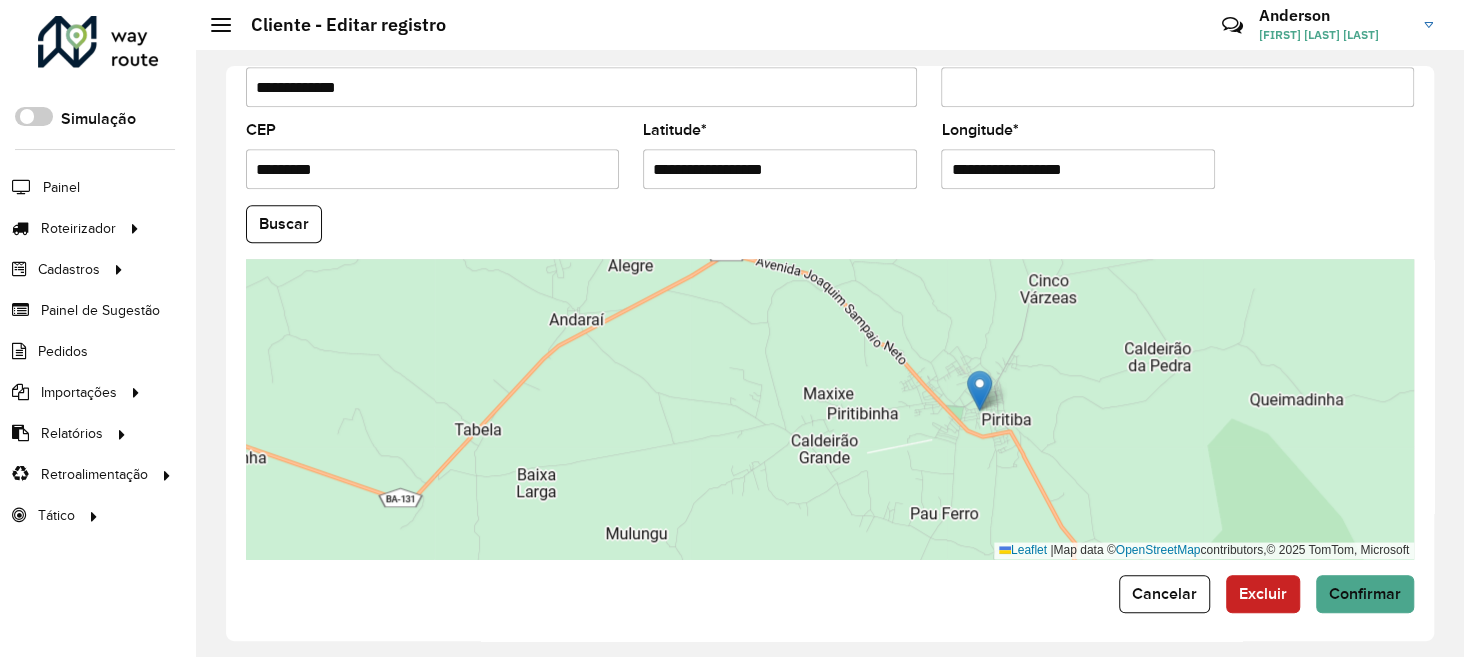 drag, startPoint x: 902, startPoint y: 375, endPoint x: 982, endPoint y: 387, distance: 80.895 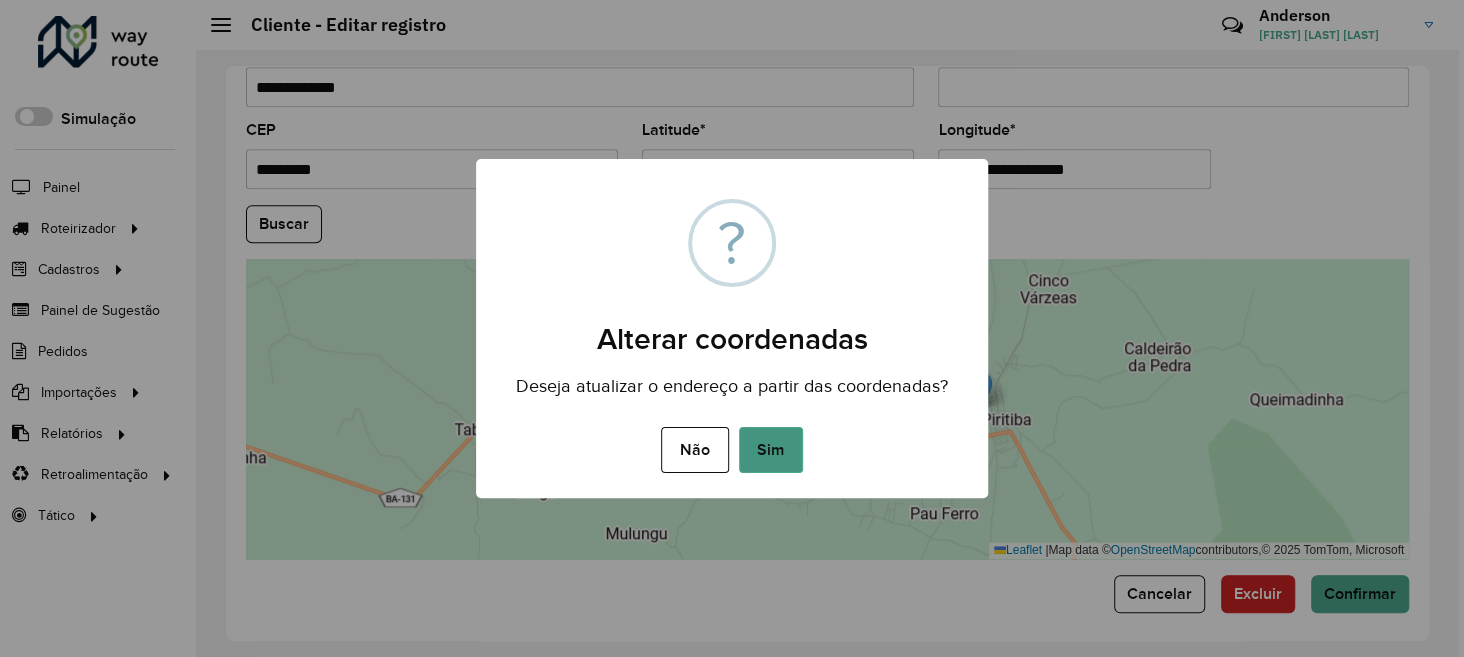 click on "Sim" at bounding box center [771, 450] 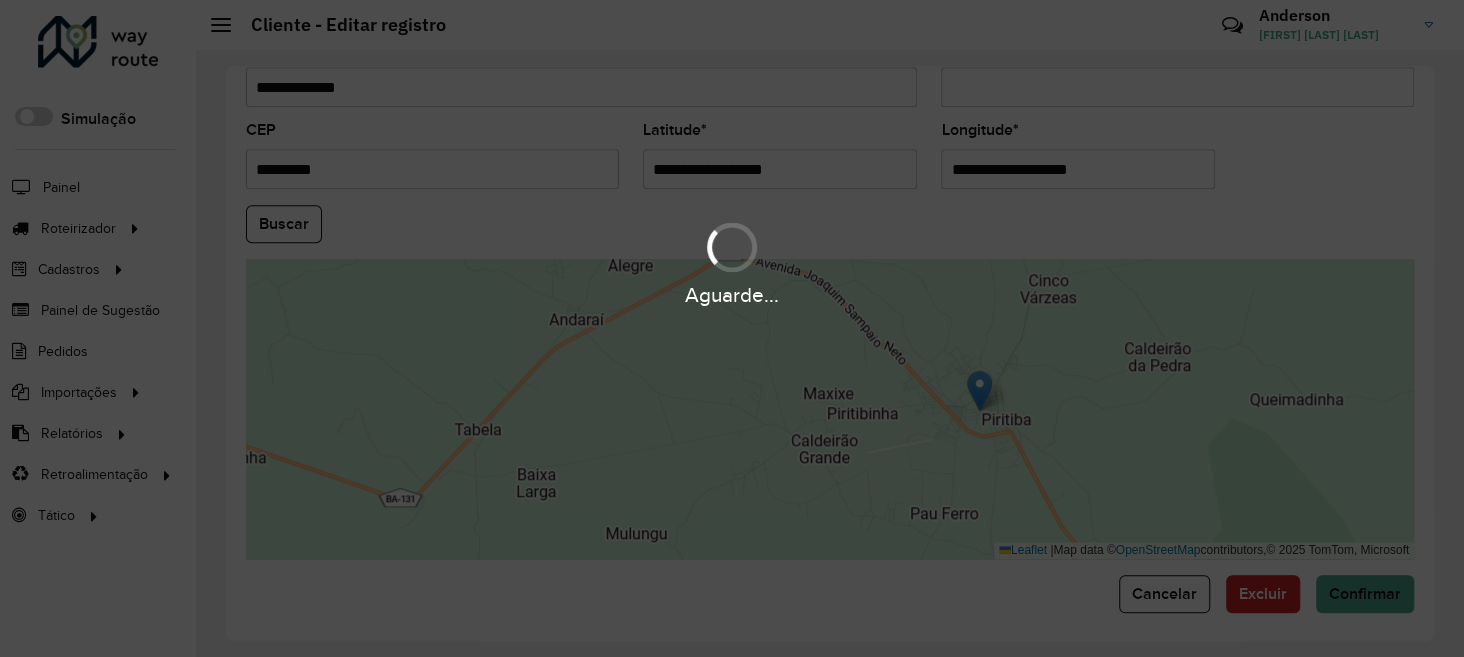type on "**********" 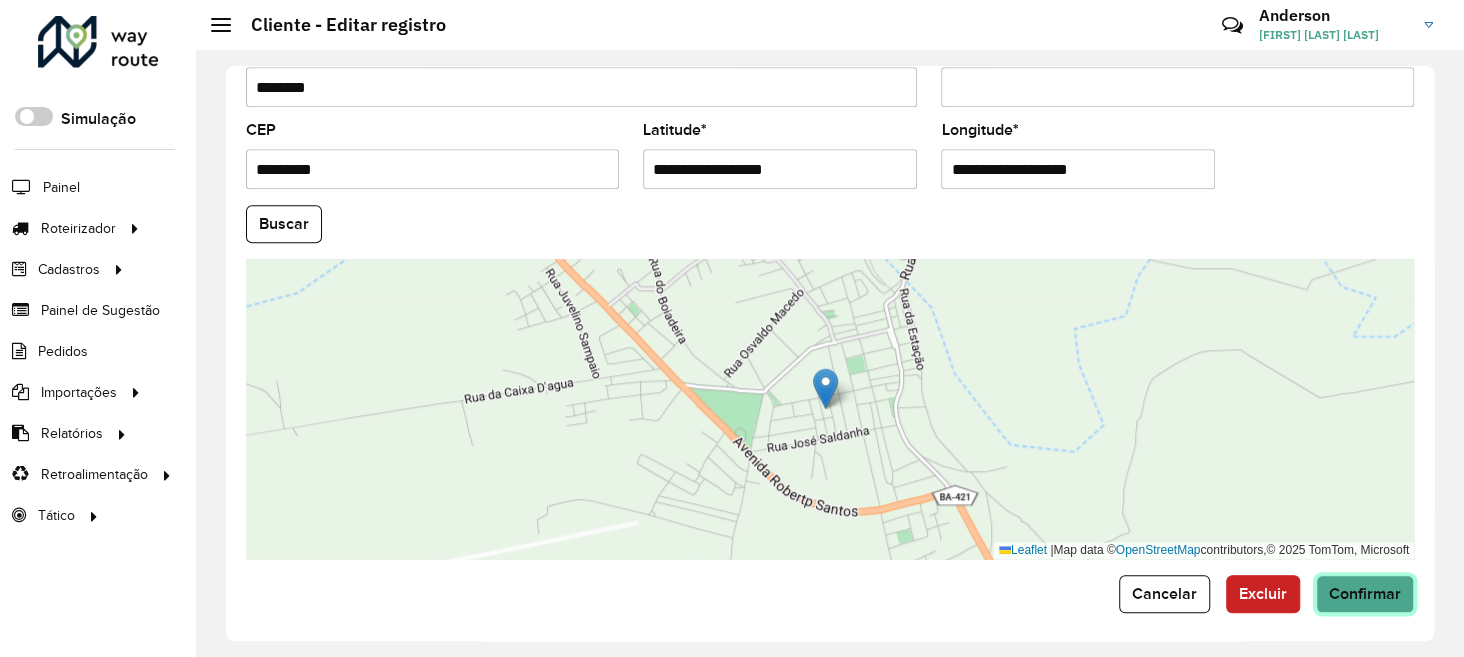 click on "Confirmar" 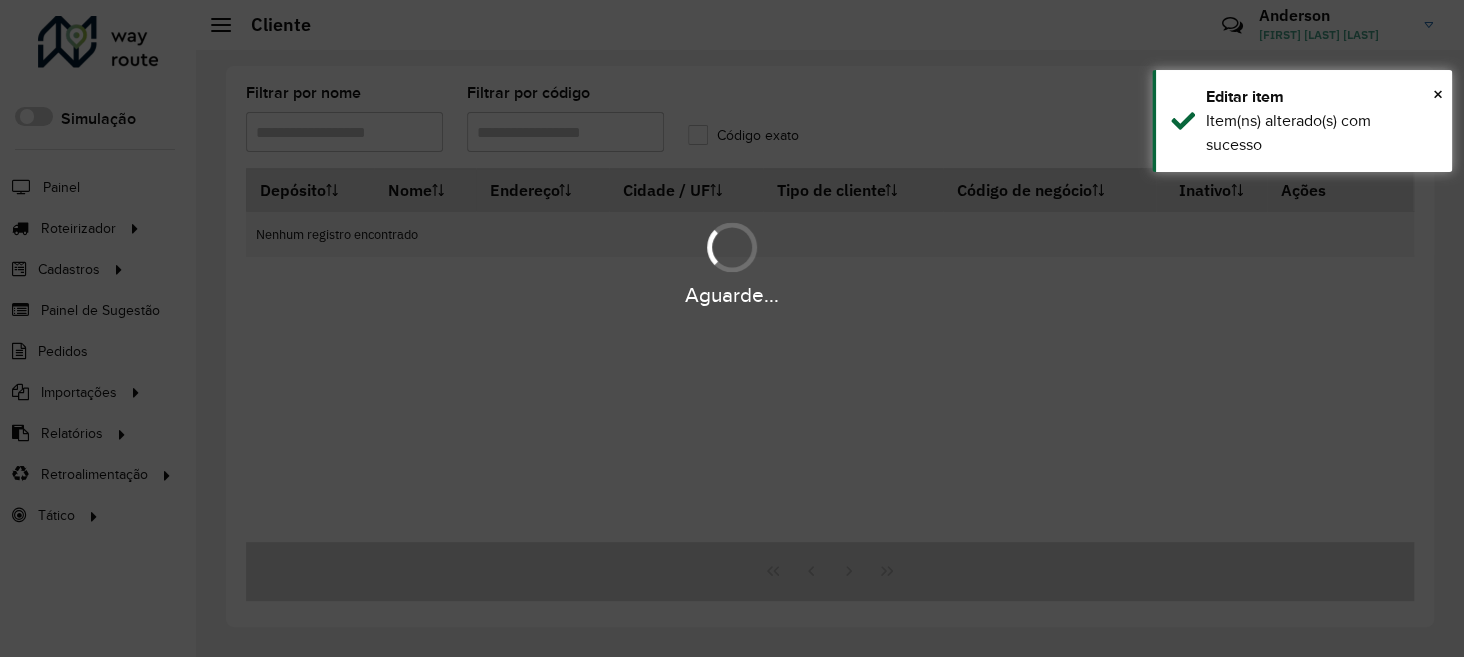 type on "*****" 